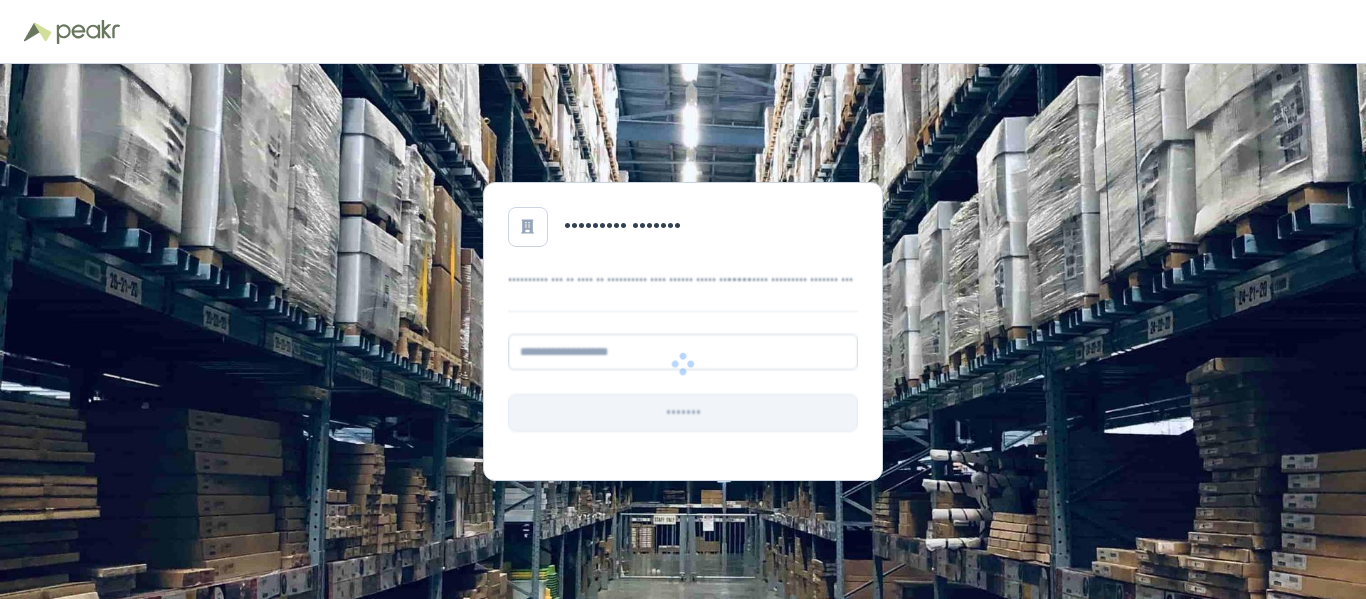 scroll, scrollTop: 0, scrollLeft: 0, axis: both 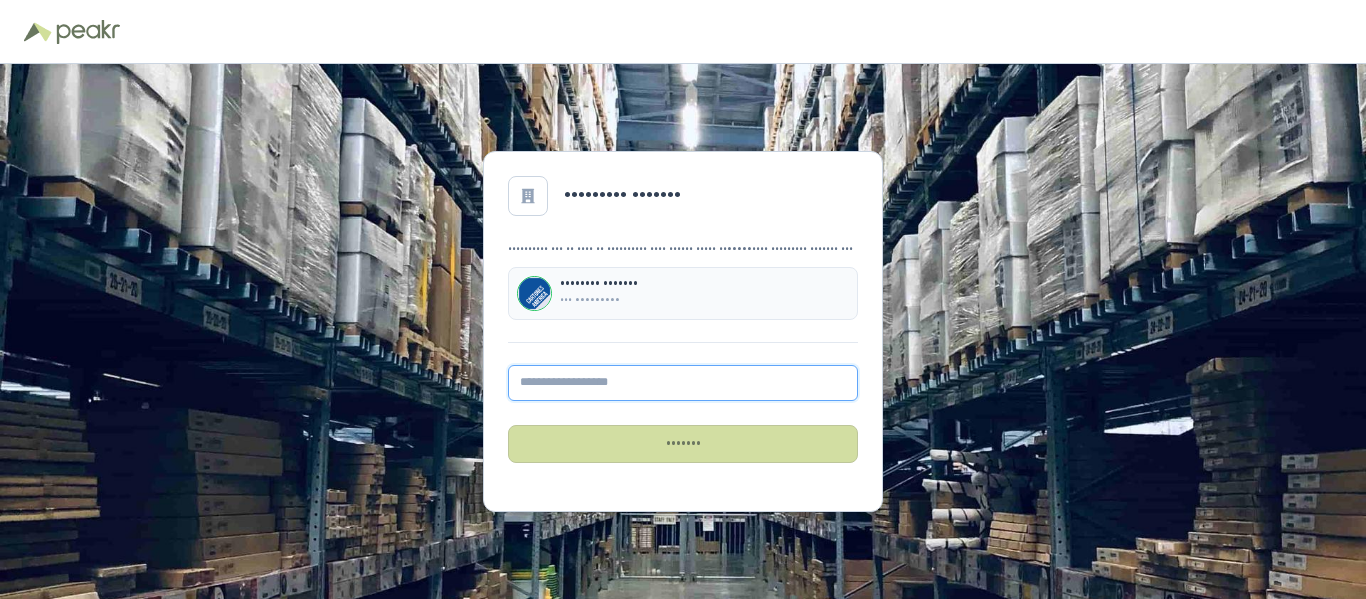 click at bounding box center (683, 383) 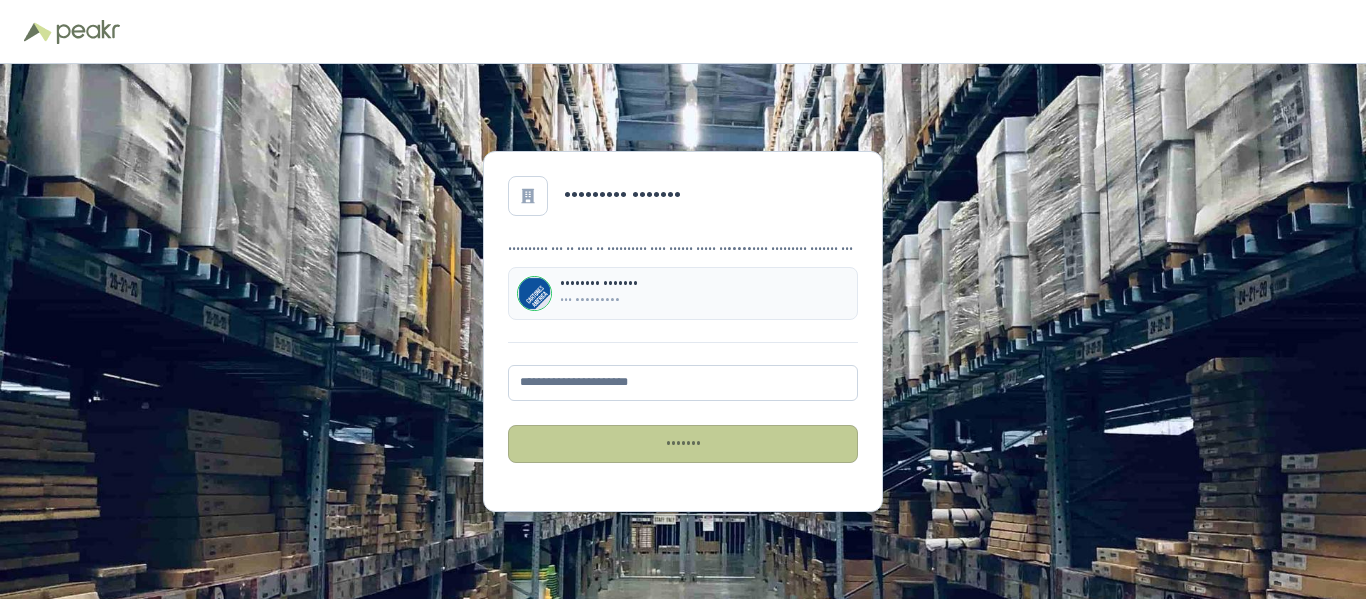 click on "•••••••" at bounding box center (683, 444) 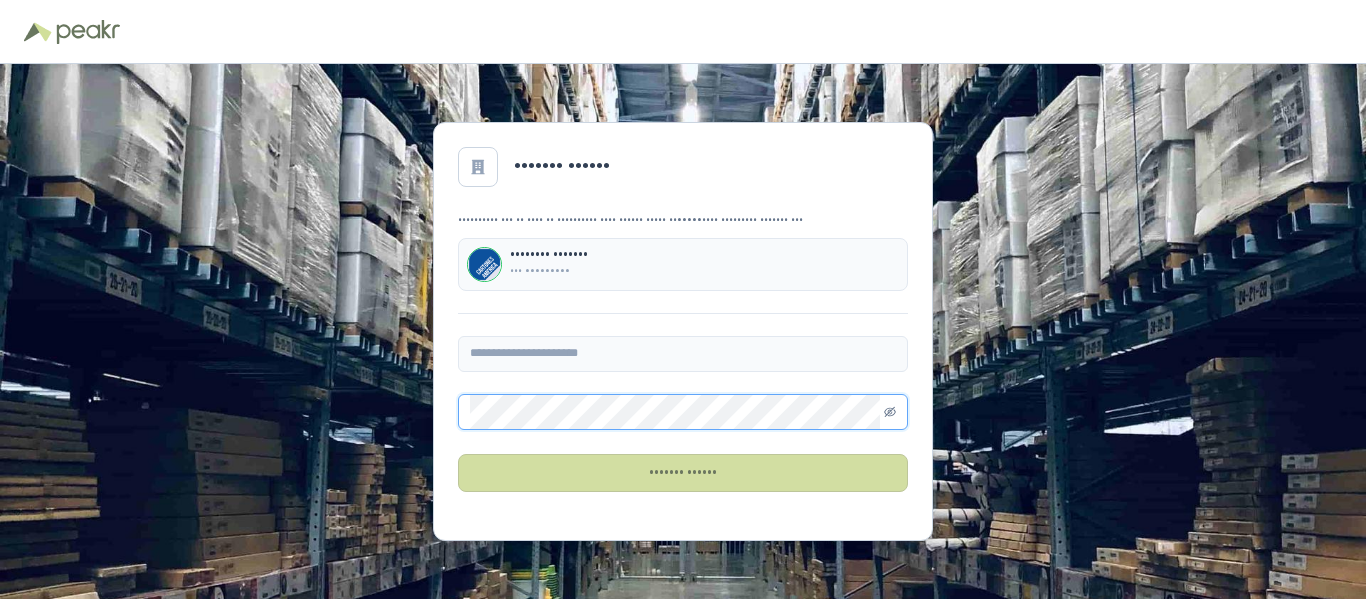 click at bounding box center [890, 412] 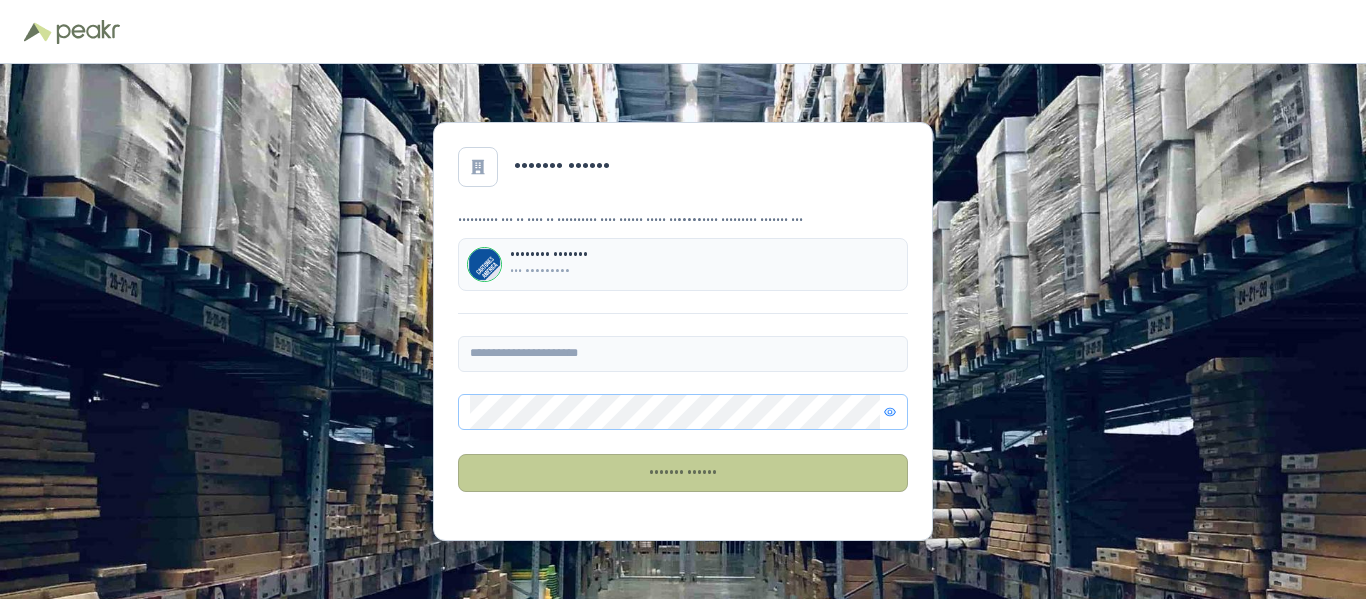 click on "••••••• ••••••" at bounding box center (683, 473) 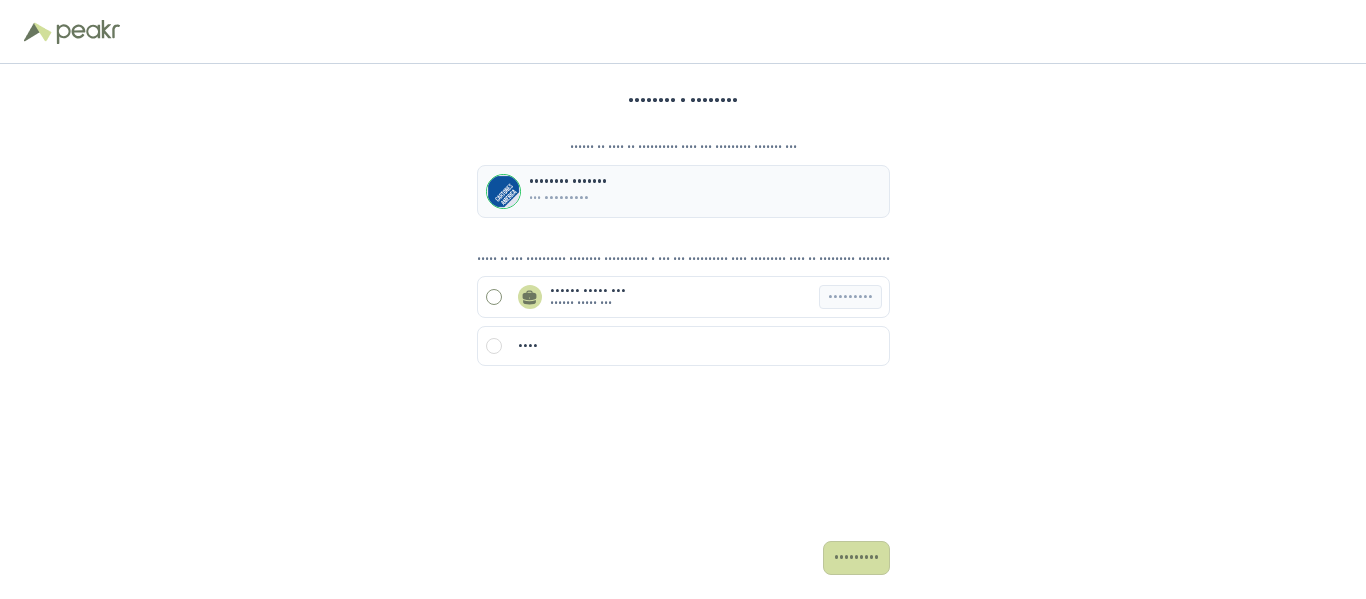click on "•••••• ••••• ••• •••••• ••••• ••• •••••••••" at bounding box center [683, 297] 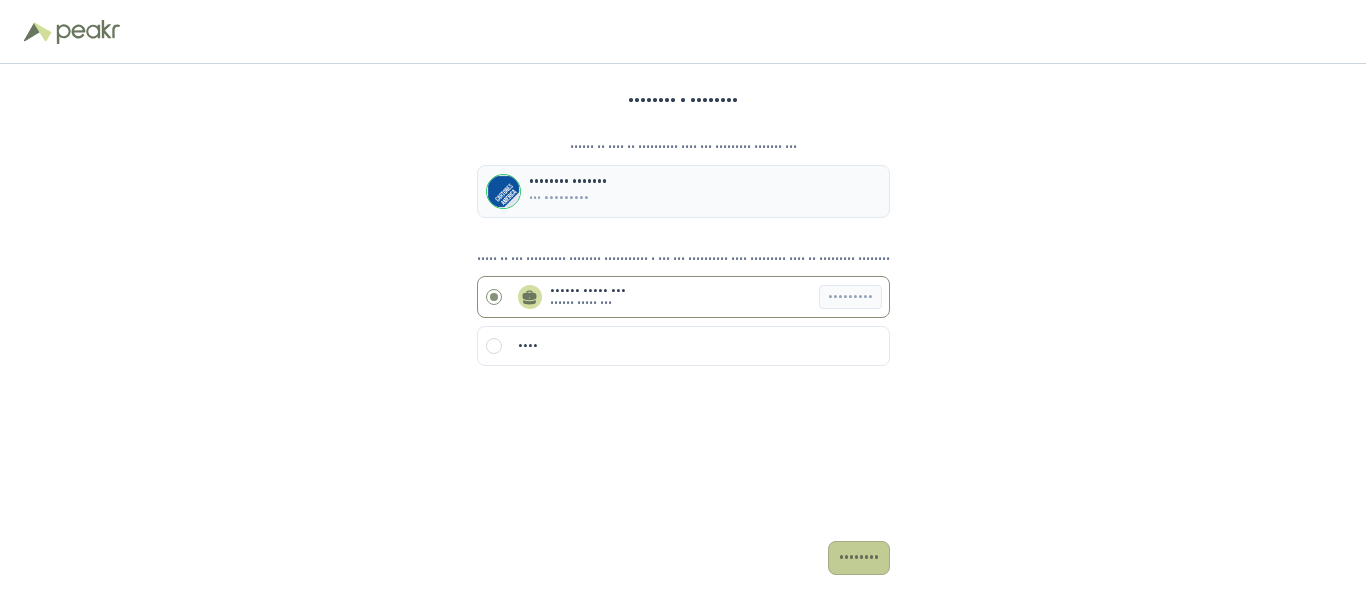click on "••••••••" at bounding box center [859, 558] 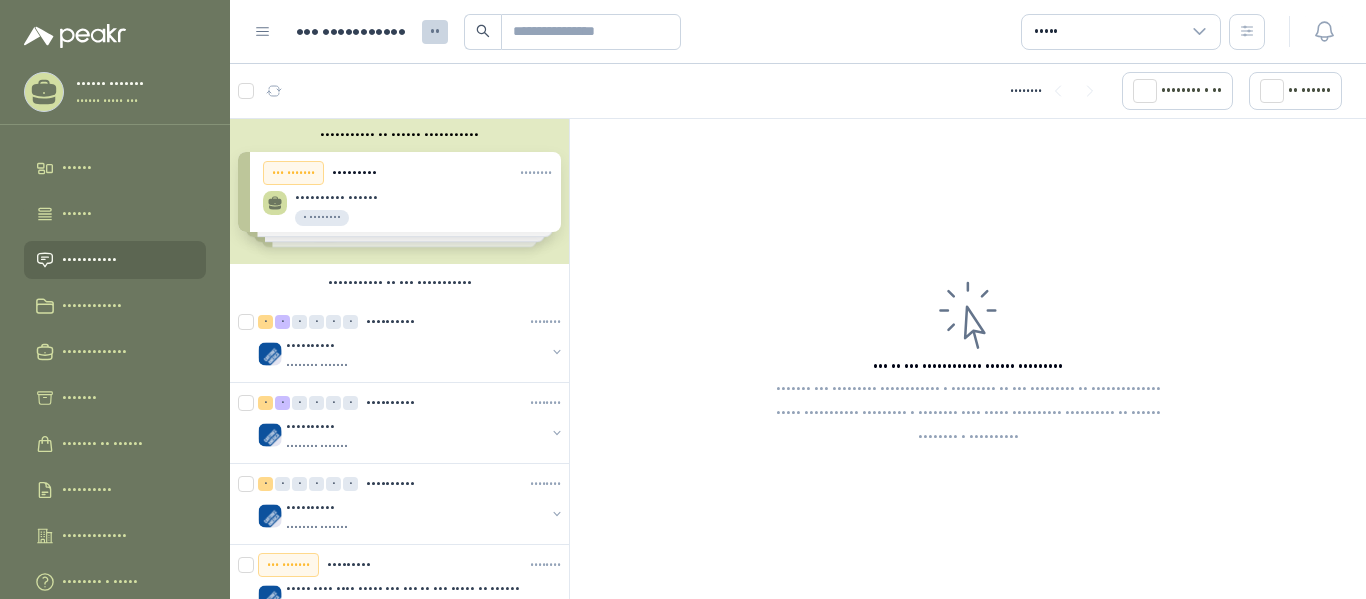 click on "••••••••••• •• •••••• ••••••••••• ••• ••••••• ••••••••• ••••••••   •••••••••• •••••• •   •••••••• ••• ••••••• ••••••••• ••••••••   •••••••• •• •••• •  •   •••••••• ••• ••••••• ••••••••• ••••••••   ••••••• •••• •• •••• •   •••  ••• ••••••• ••••••••• ••••••••   ••••••••• •••••••••••••••••• ••••••• • • •   •••  •••••••• •••••••  ••••••• •• ••••••••••• •• ••••••  •••• ••••• ••••• ••• ••••• •••••• ••• •••••••" at bounding box center [399, 191] 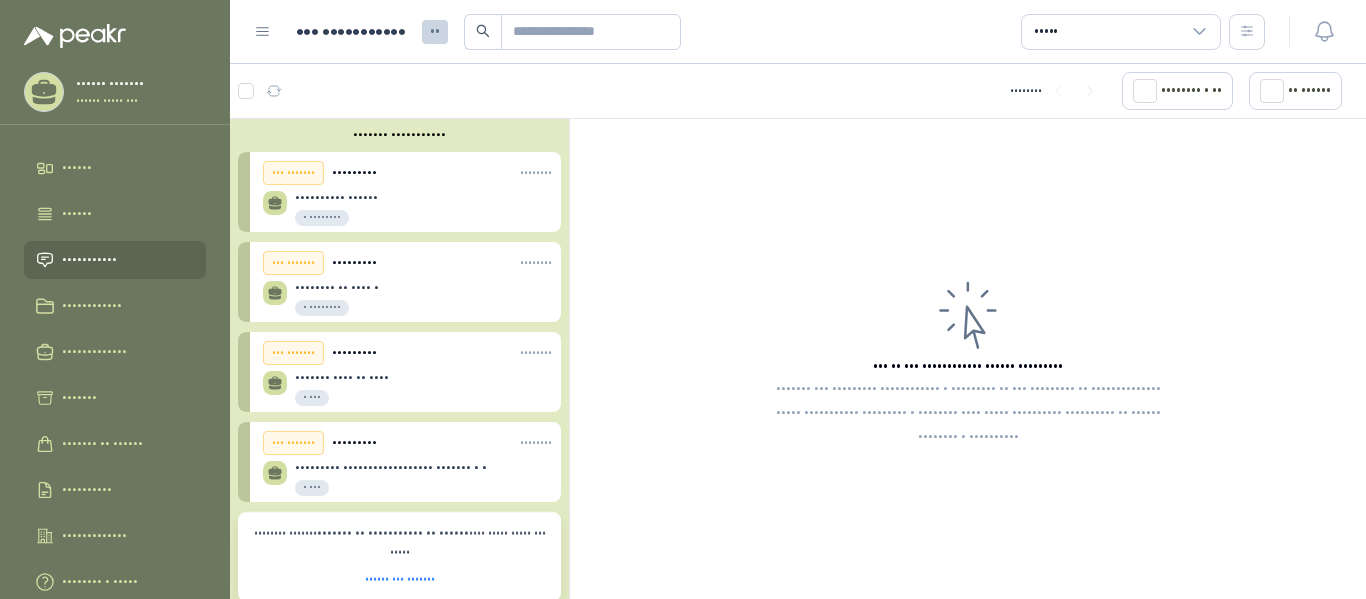 click on "•••••••••• ••••••" at bounding box center [336, 198] 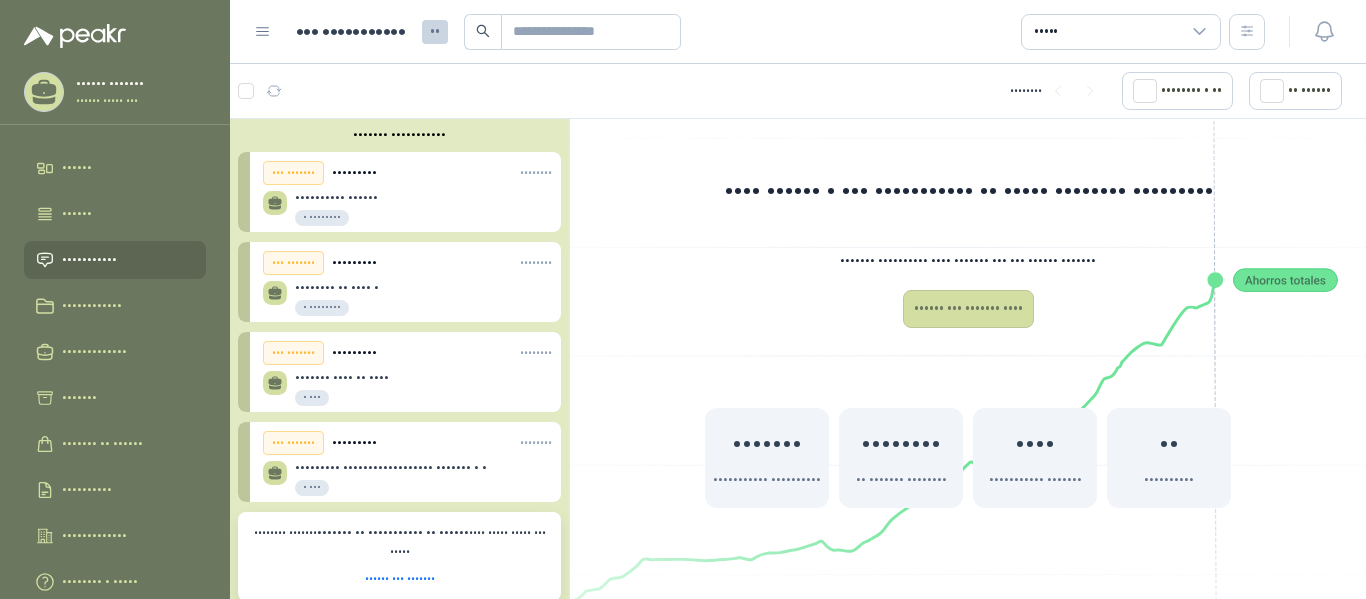 click on "•••••••••" at bounding box center [354, 173] 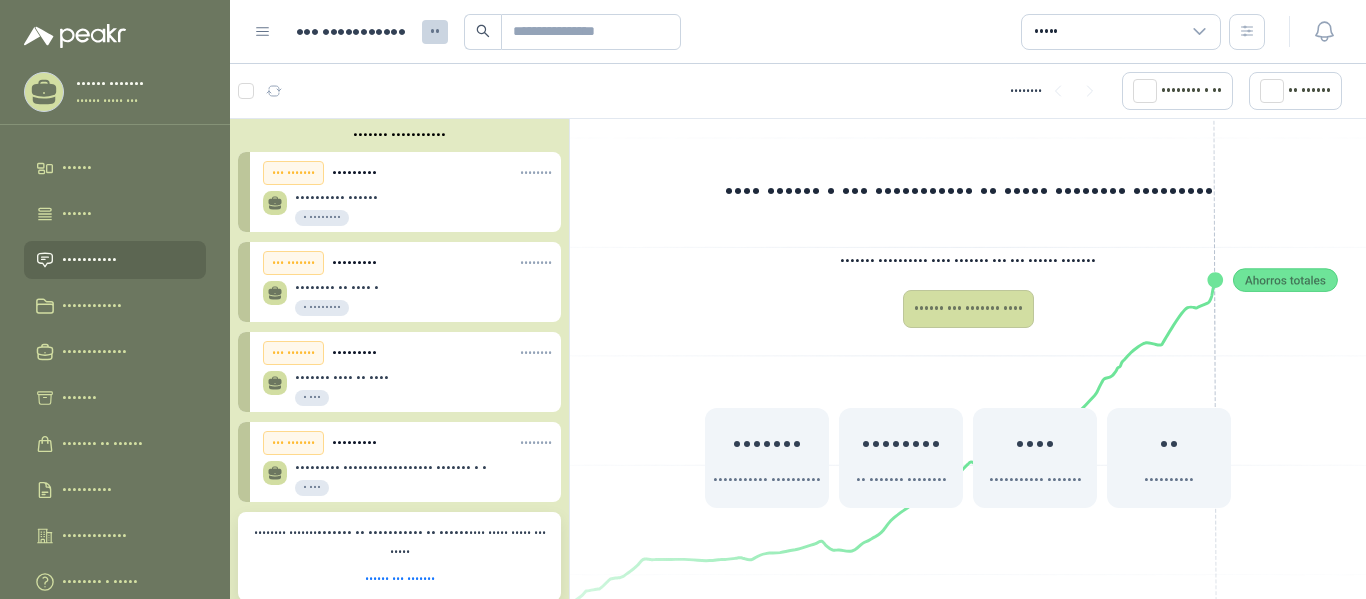 click on "•••••••••• •••••• •   ••••••••" at bounding box center [336, 209] 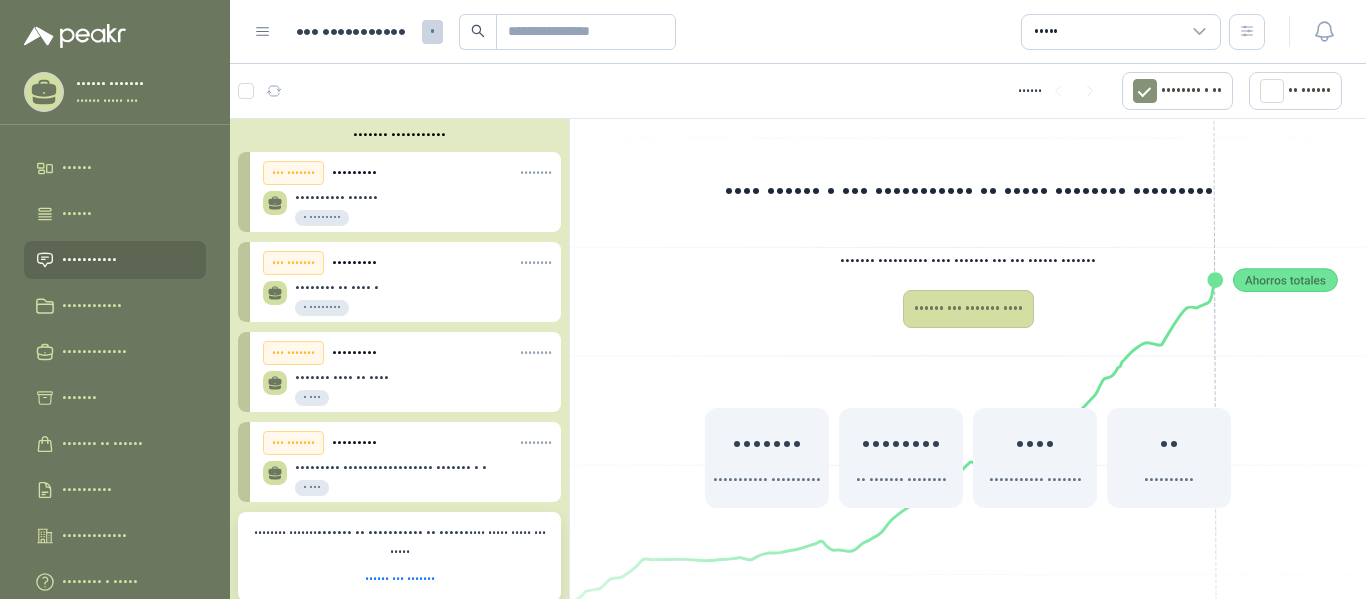 click on "•••••••••• •••••• •   ••••••••" at bounding box center [407, 206] 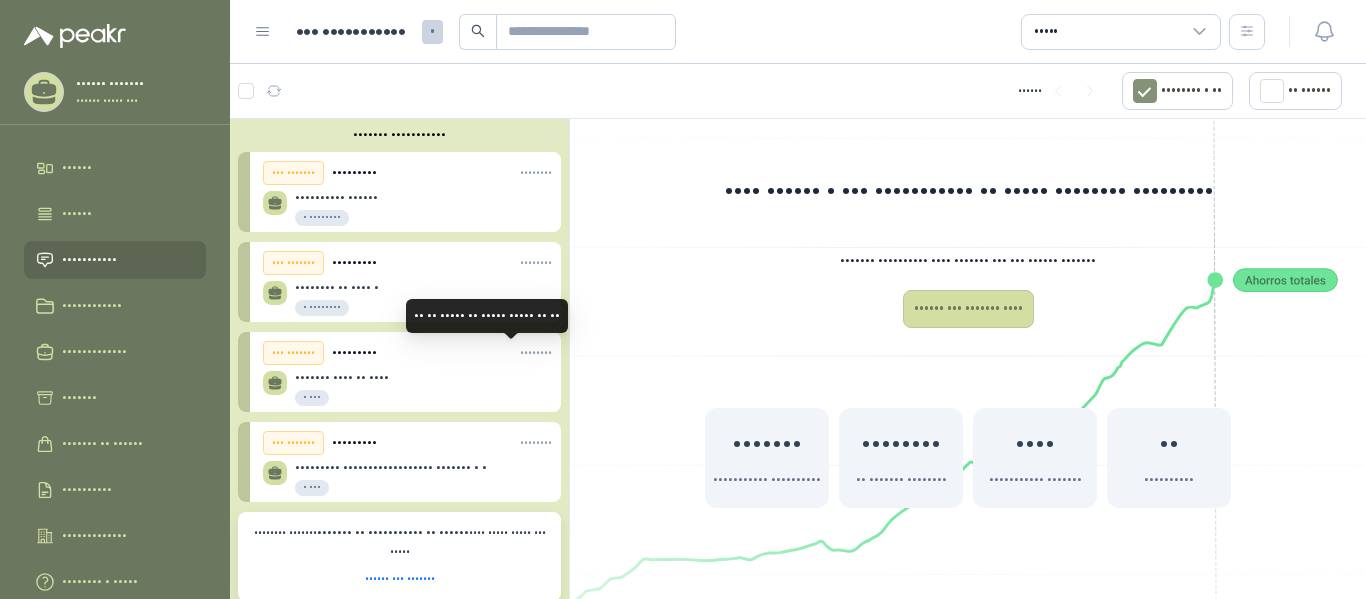 click on "••••••••" at bounding box center [536, 353] 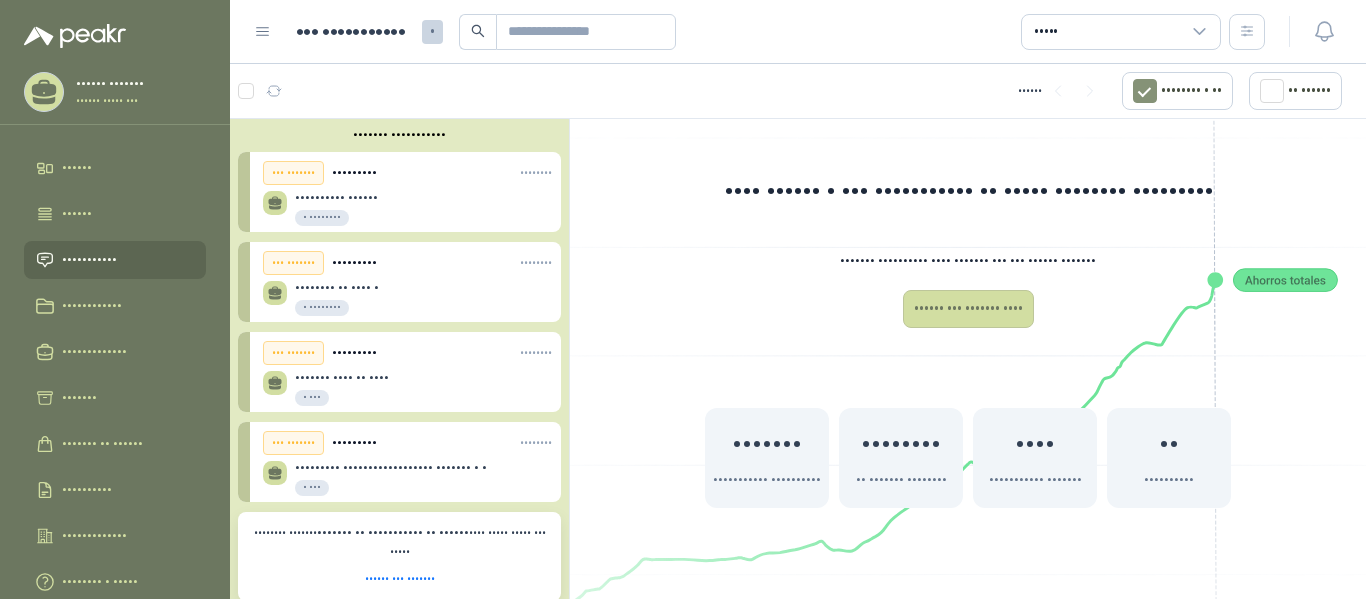 click on "••• •••••••" at bounding box center [293, 353] 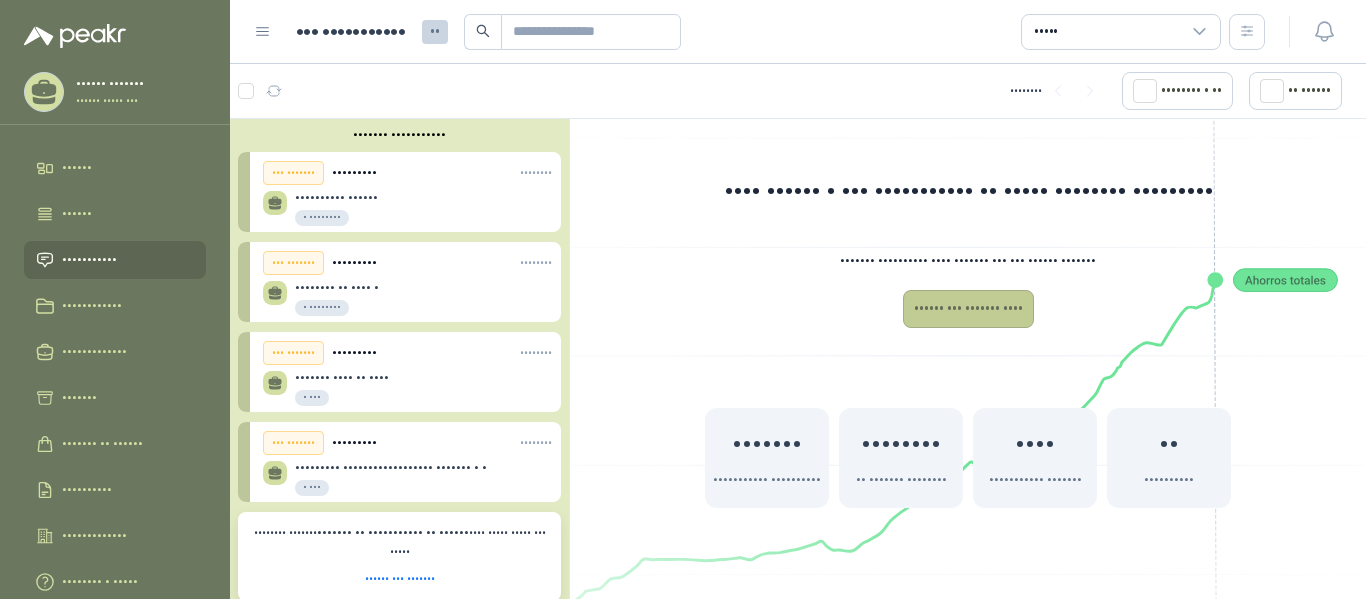 click on "•••••• ••• ••••••• ••••" at bounding box center (968, 309) 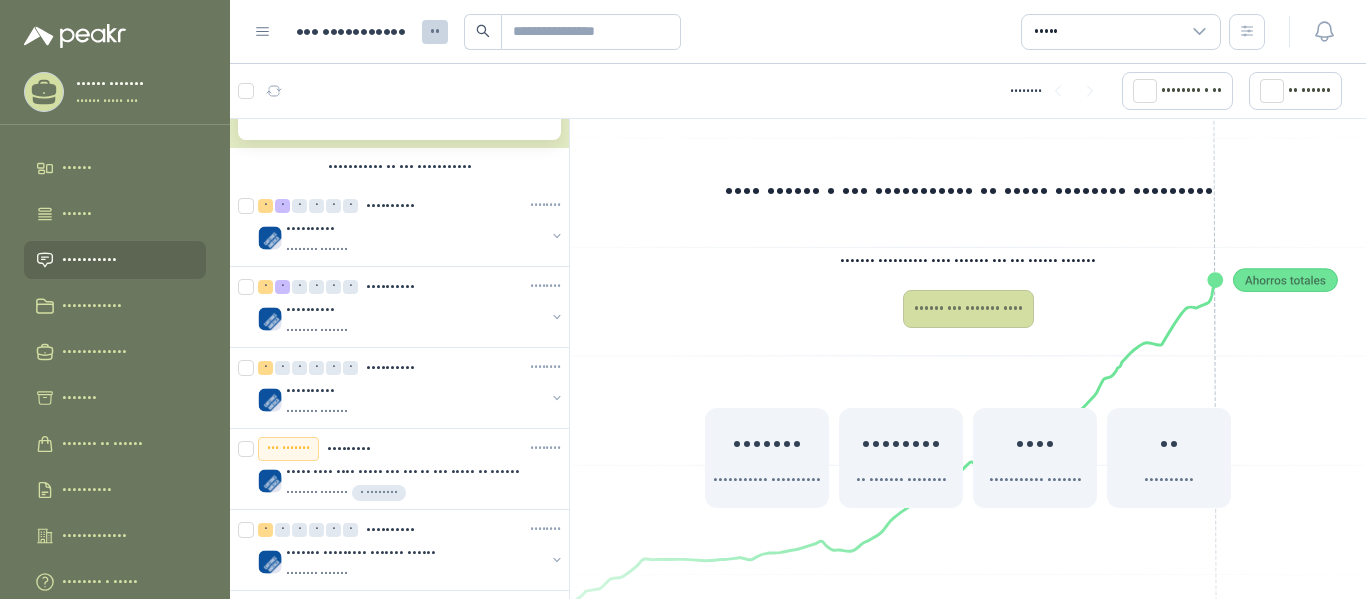 scroll, scrollTop: 474, scrollLeft: 0, axis: vertical 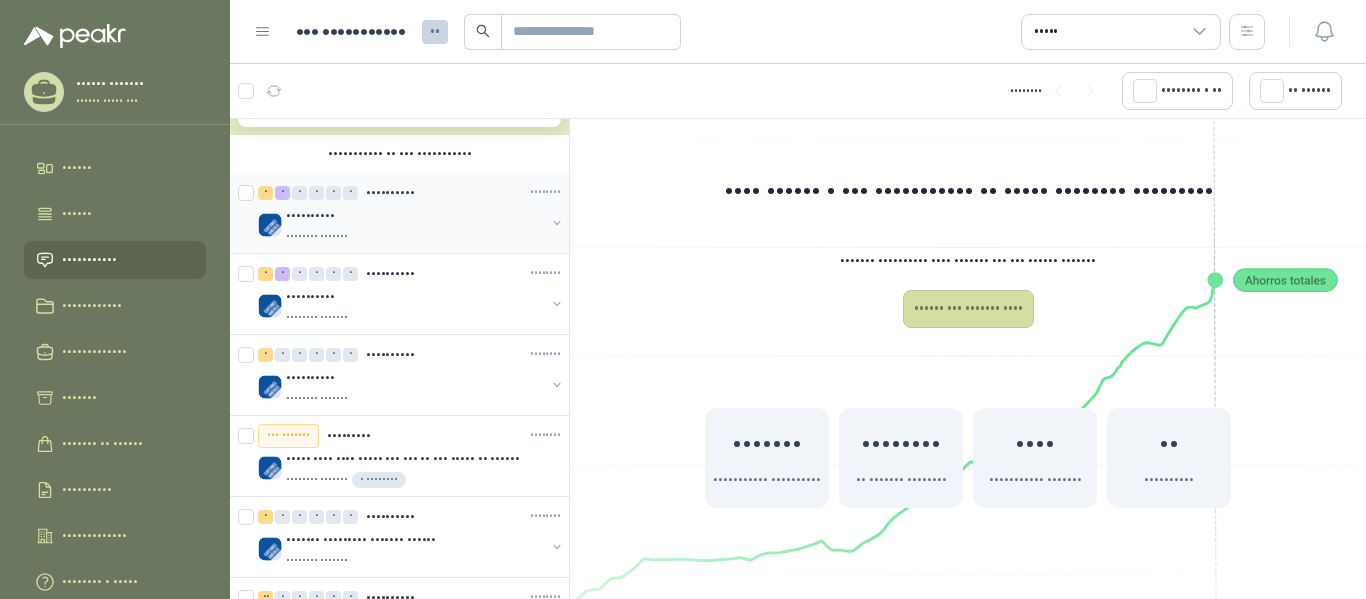 click on "•   •   •   •   •   •   •••••••••• ••••••••" at bounding box center (411, 193) 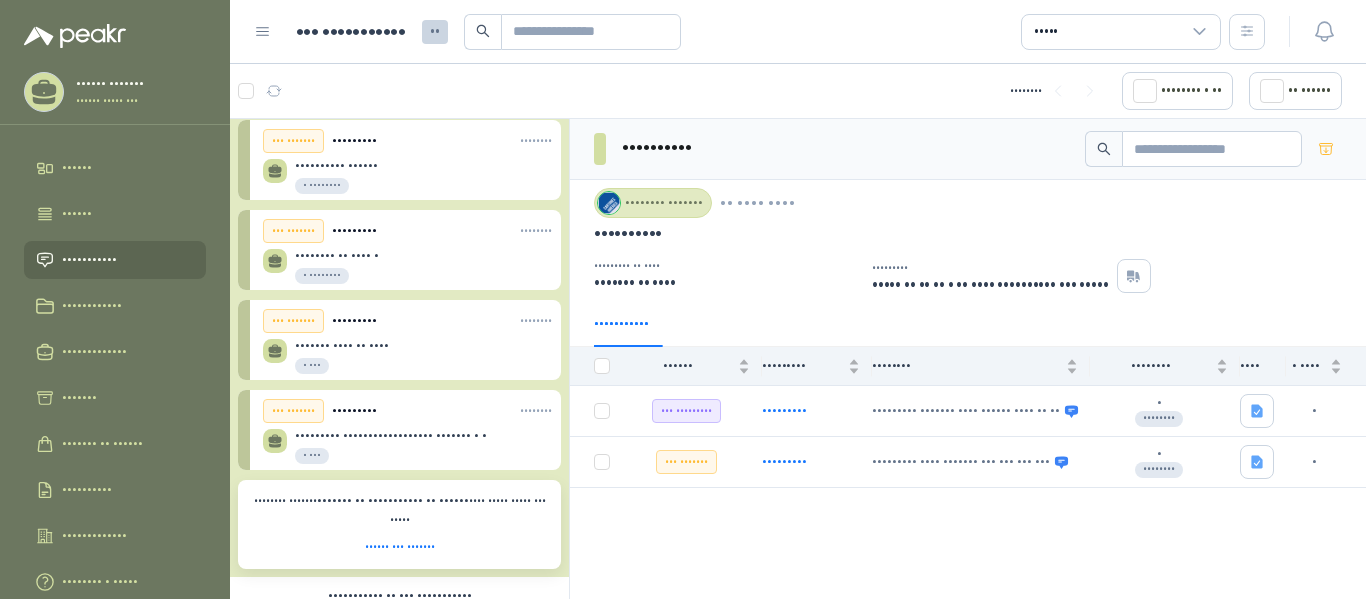 scroll, scrollTop: 0, scrollLeft: 0, axis: both 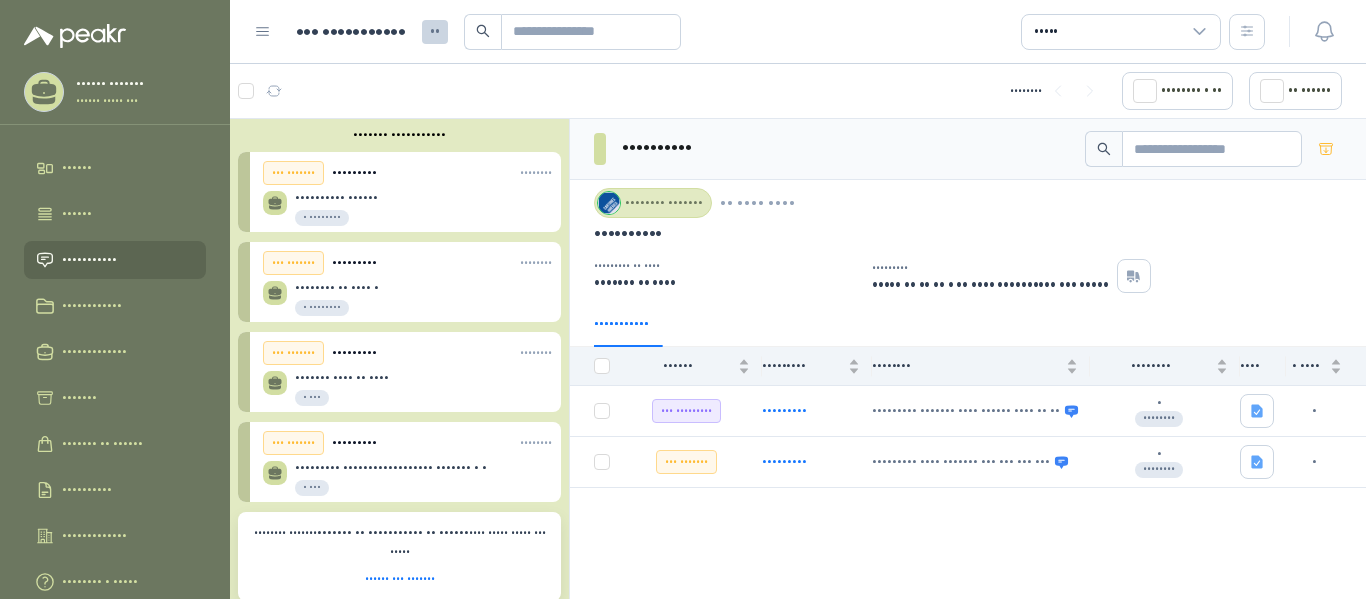 click on "•••••••••• •••••• •   ••••••••" at bounding box center (407, 206) 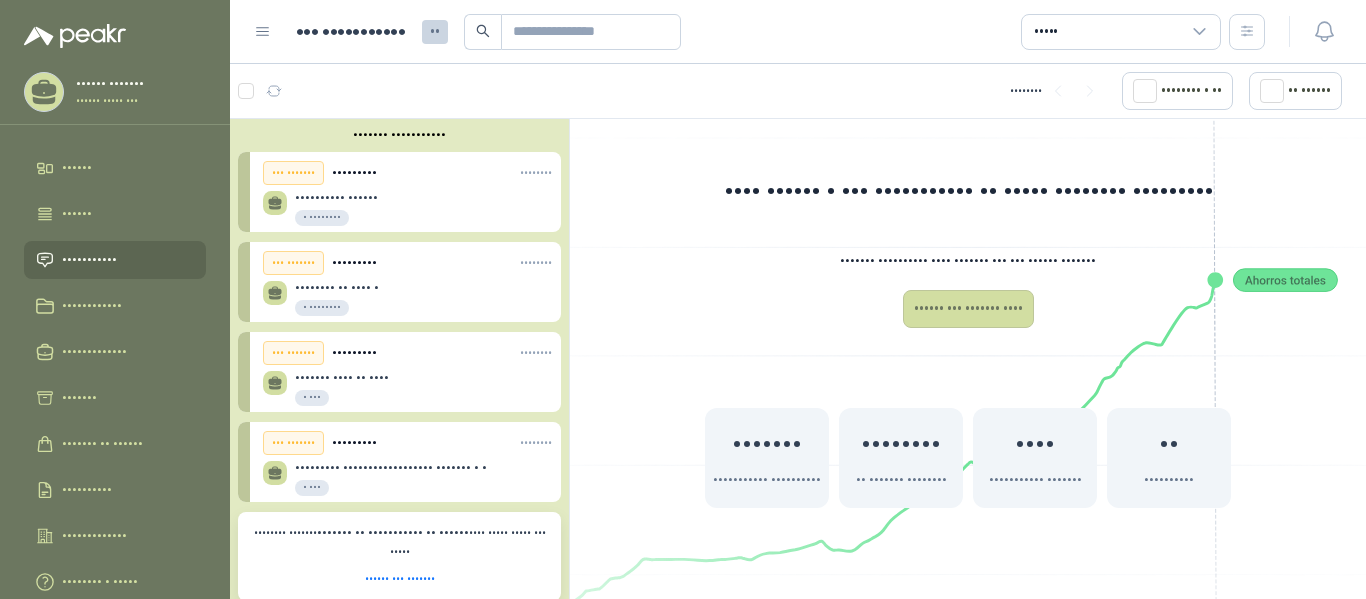 click on "••• ••••••• ••••••••• ••••••••" at bounding box center [407, 263] 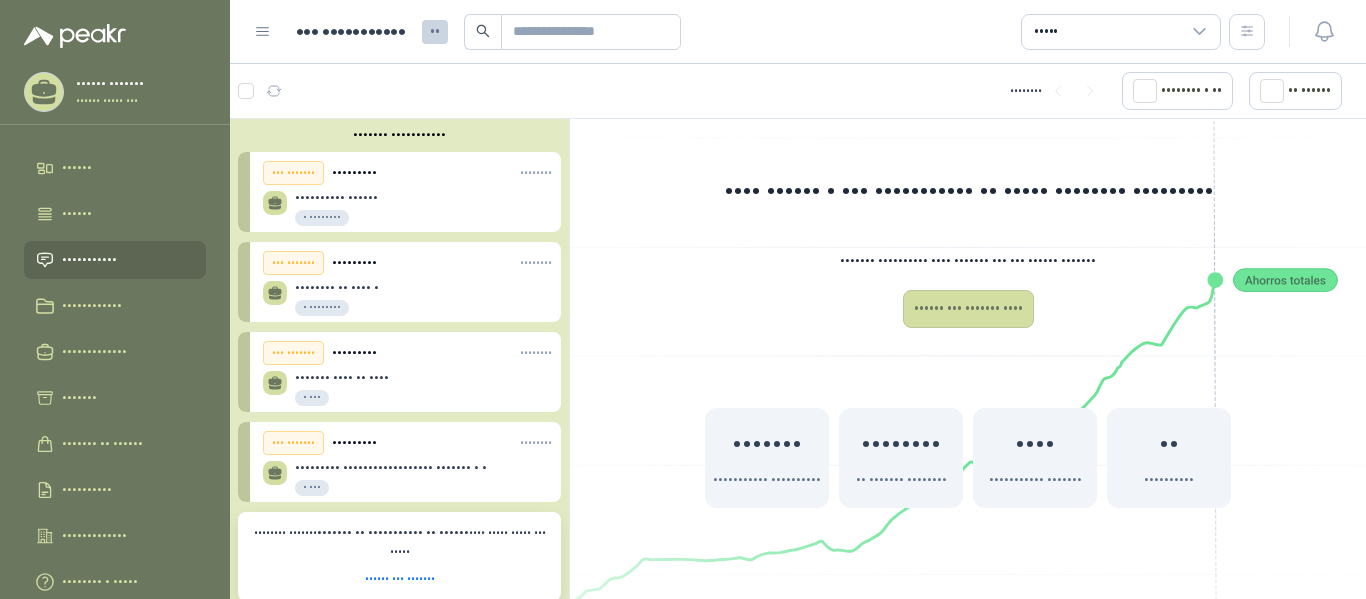 click on "•   •••" at bounding box center (312, 398) 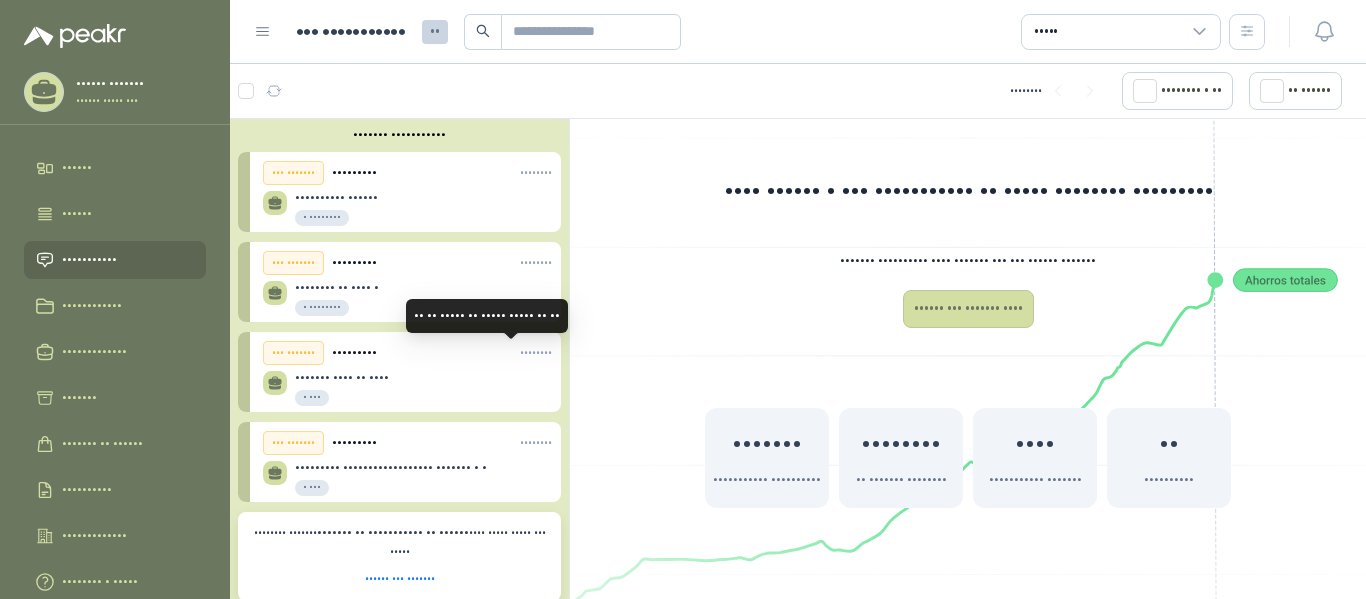 click on "••••••••" at bounding box center [536, 353] 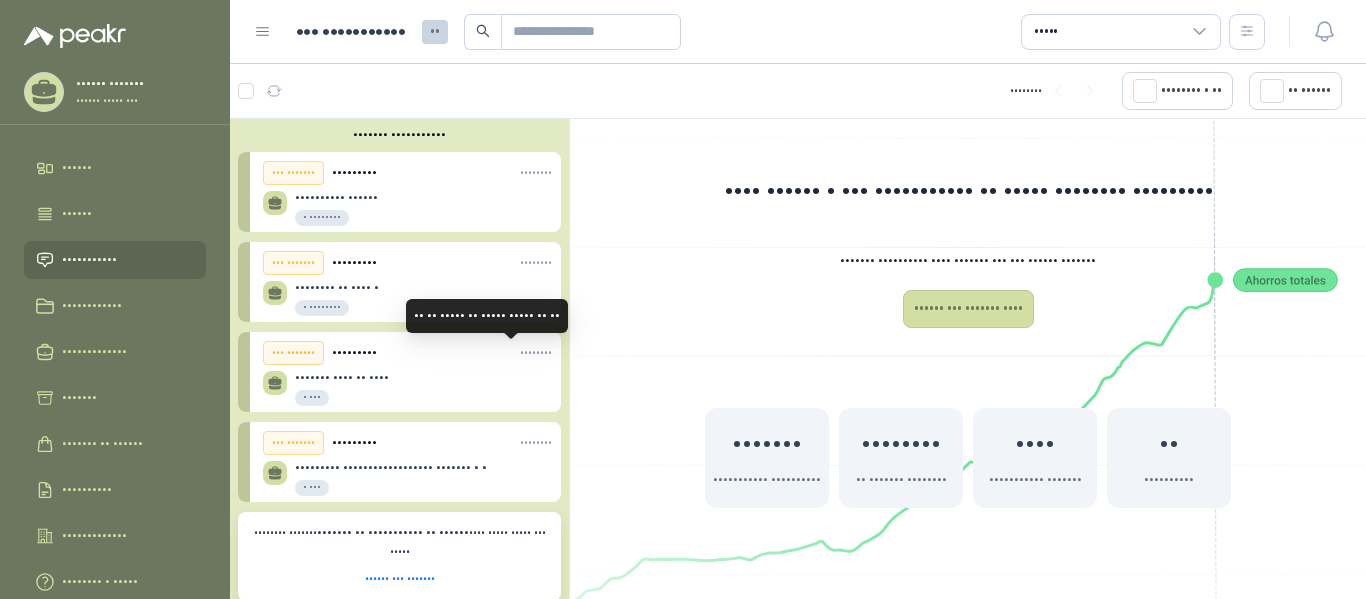 click on "••••••••" at bounding box center (536, 353) 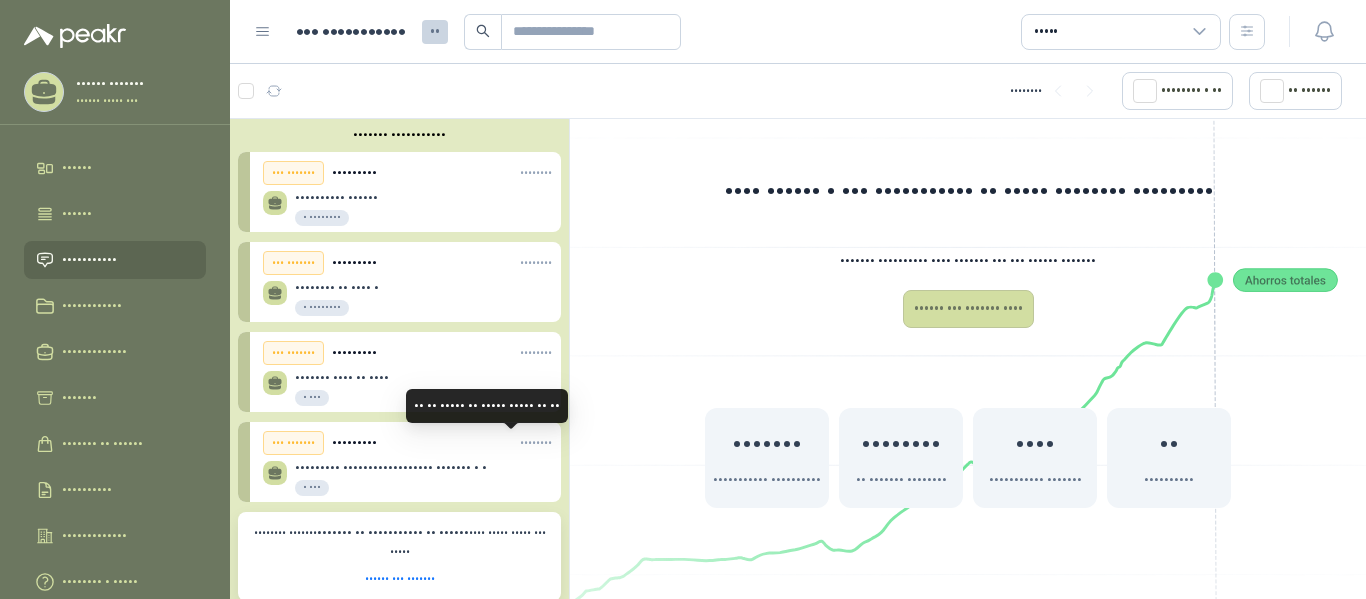 click on "••••••••" at bounding box center (536, 443) 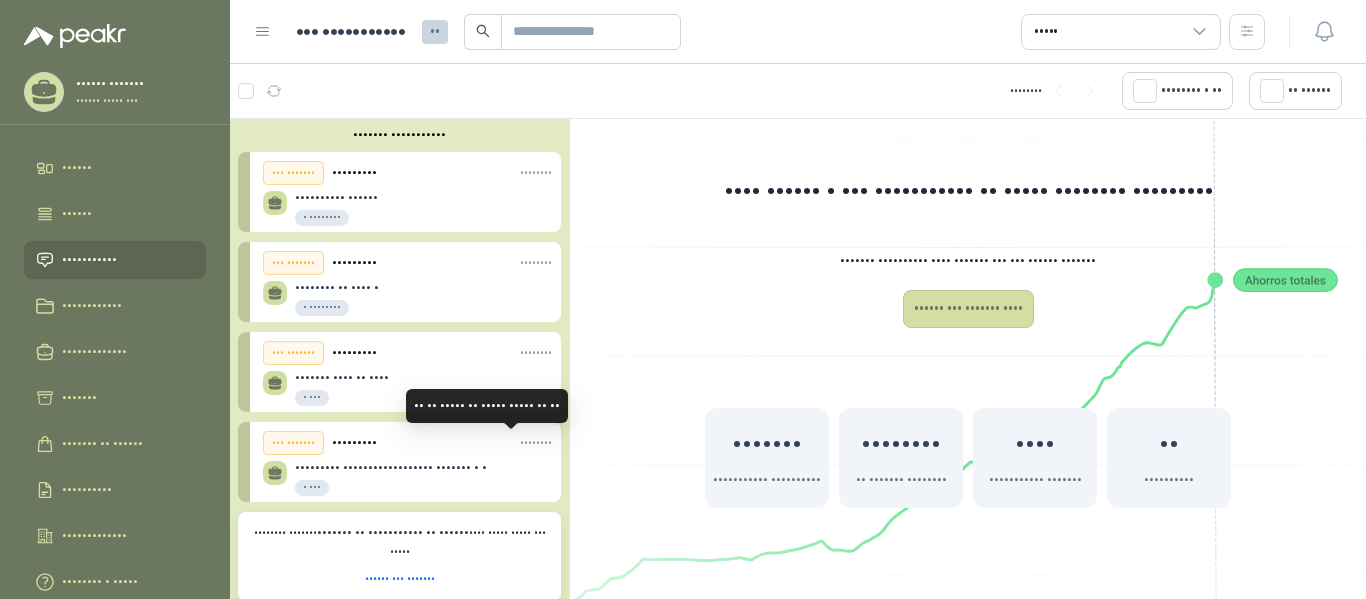 click on "••••••••" at bounding box center [536, 443] 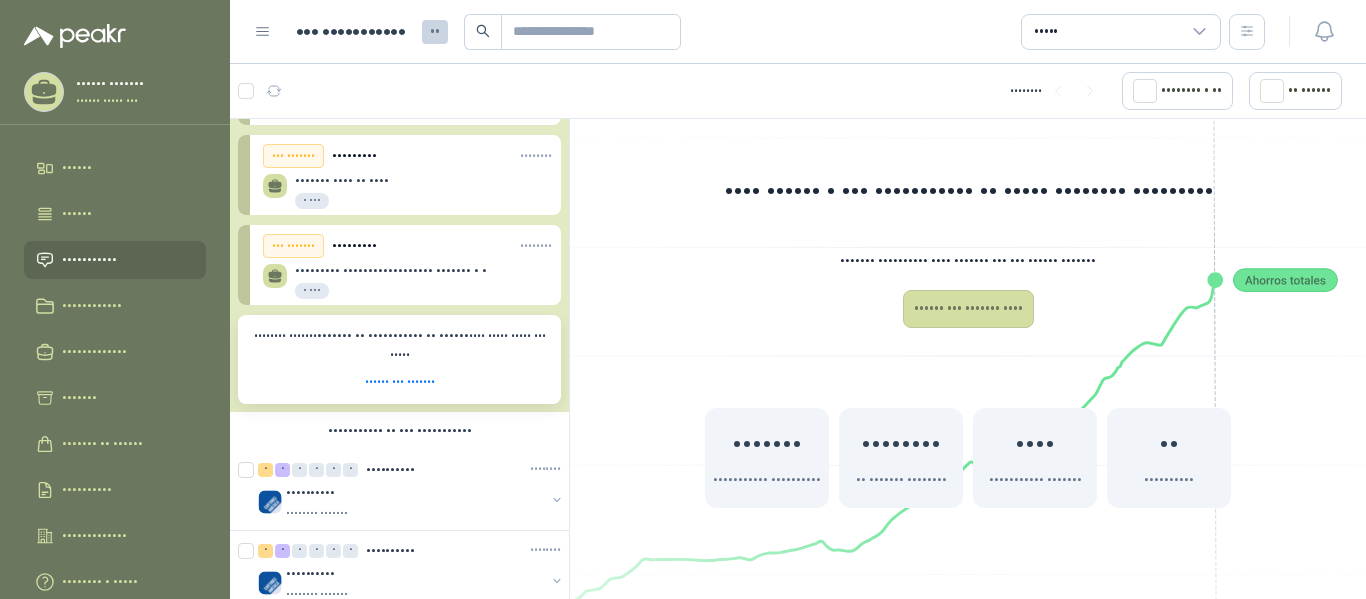 scroll, scrollTop: 103, scrollLeft: 0, axis: vertical 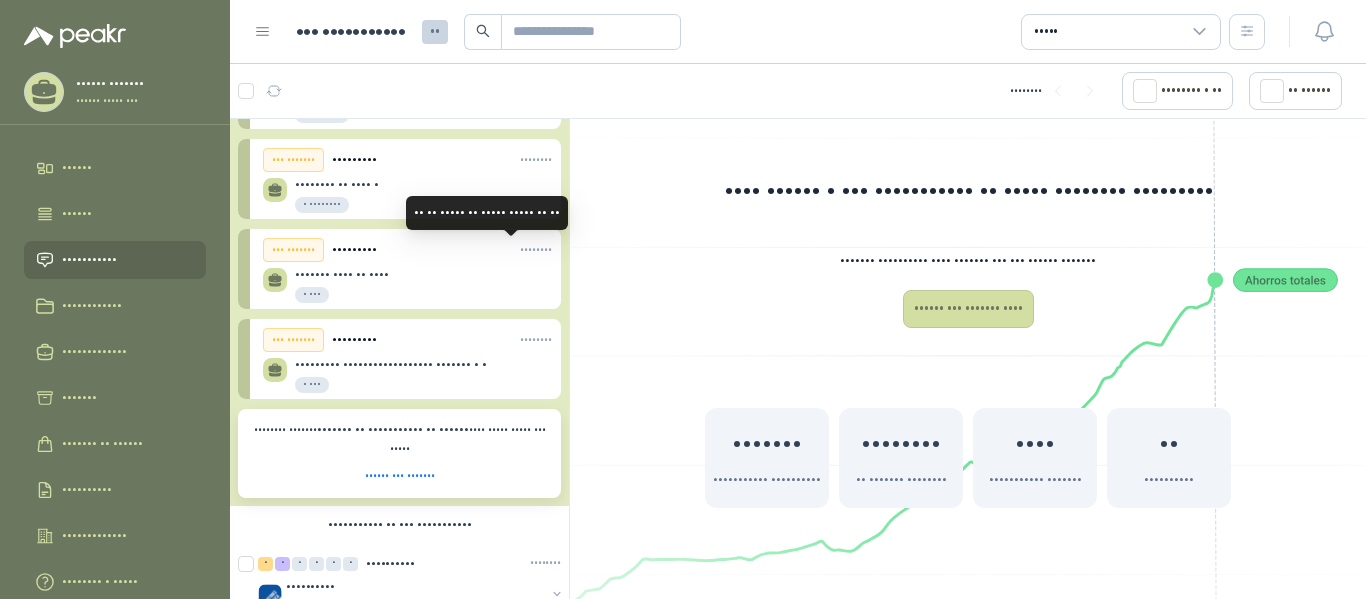 click on "••••••••" at bounding box center (536, 250) 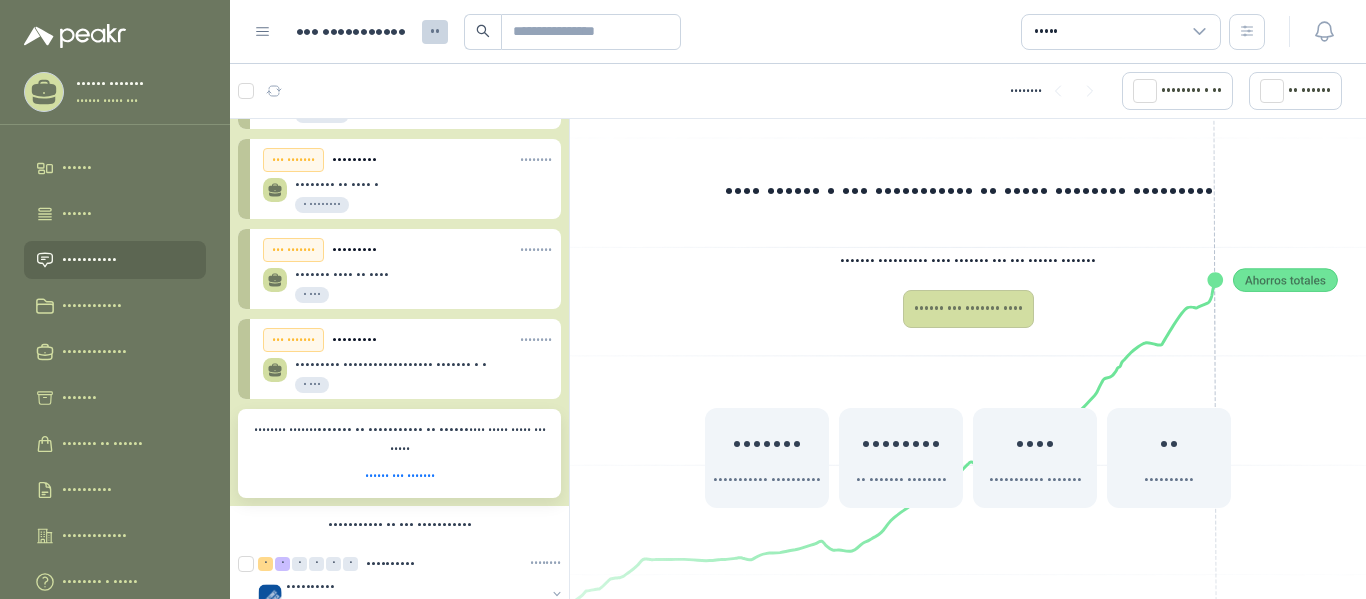 click on "•   •••" at bounding box center (312, 295) 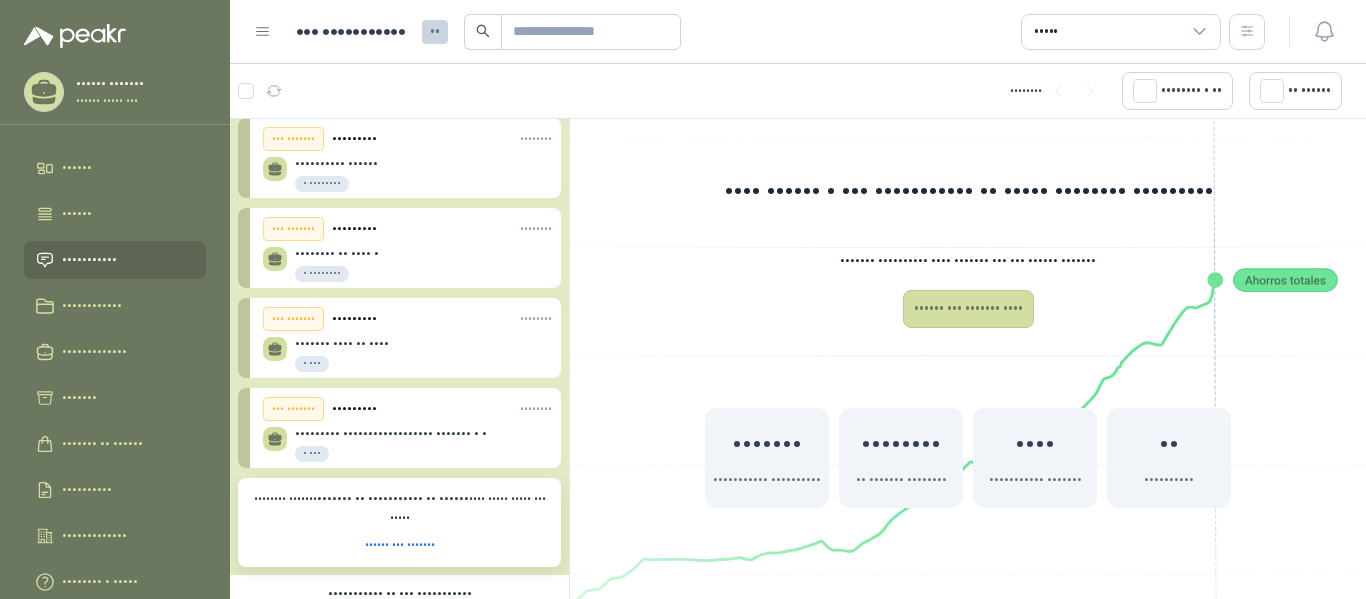 scroll, scrollTop: 0, scrollLeft: 0, axis: both 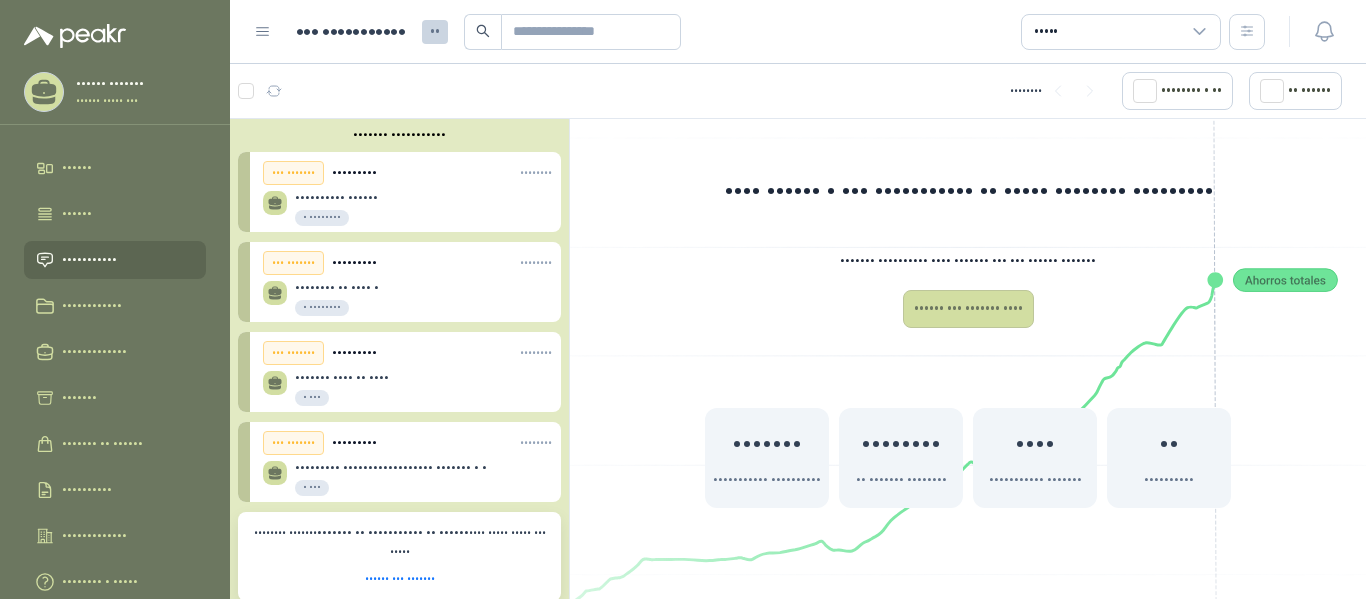 click on "••• •••••••" at bounding box center (293, 263) 